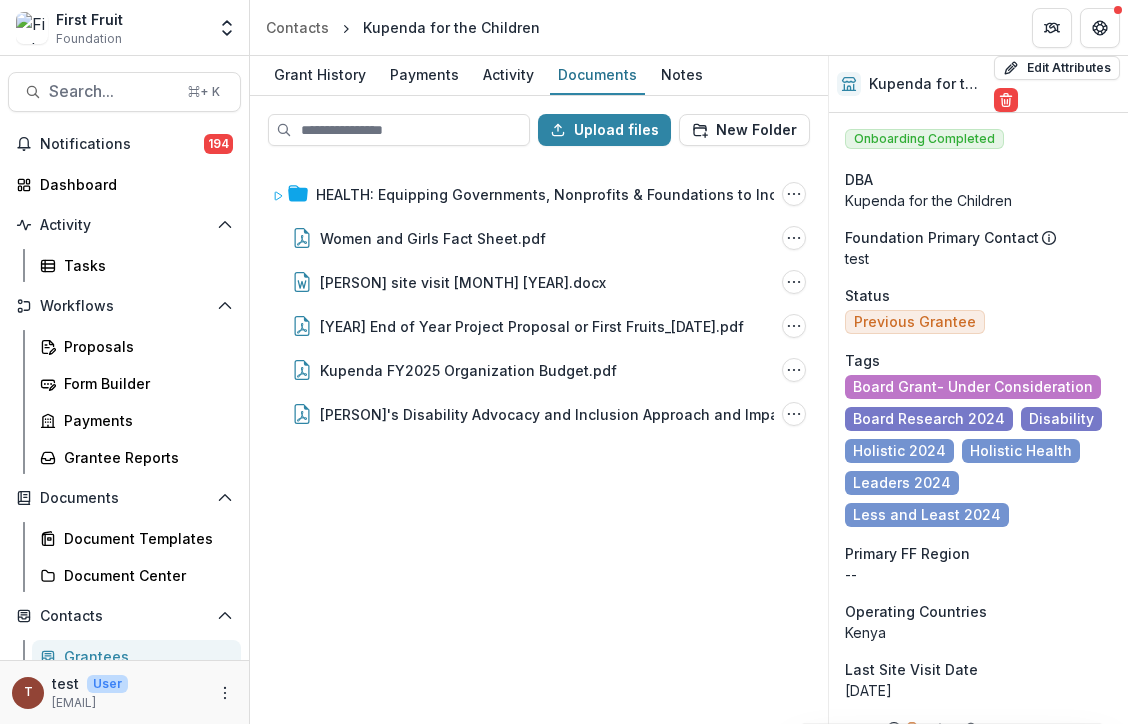 scroll, scrollTop: 0, scrollLeft: 0, axis: both 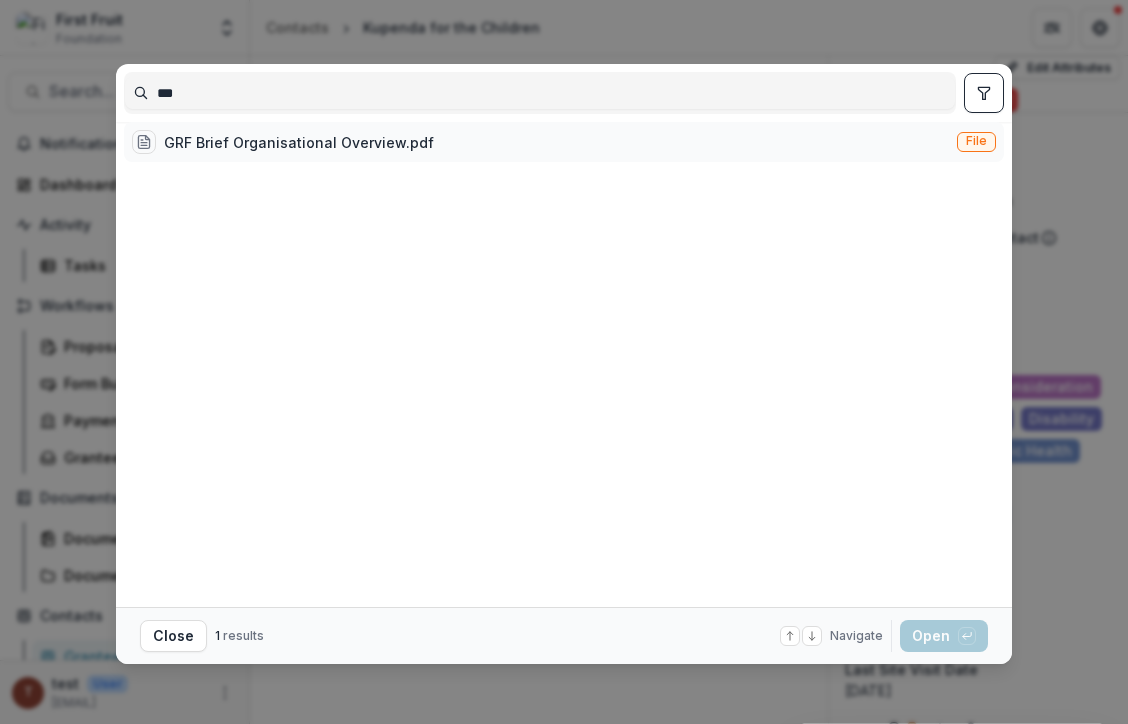 type on "***" 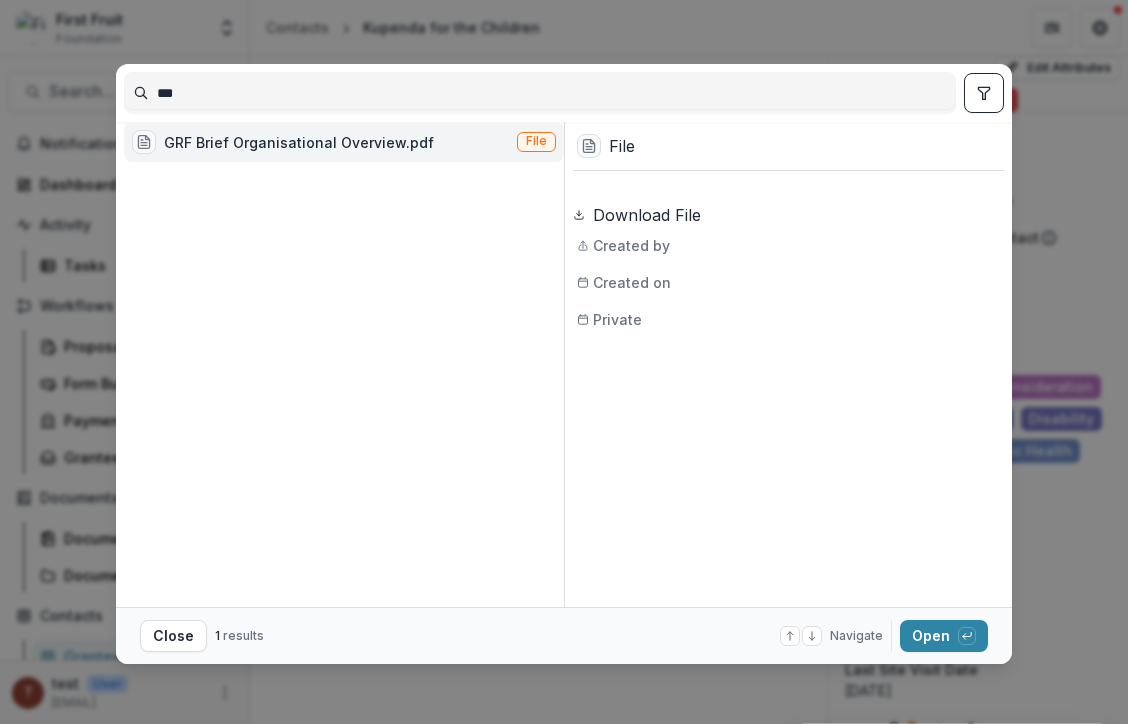 click on "GRF Brief Organisational Overview.pdf" at bounding box center [299, 142] 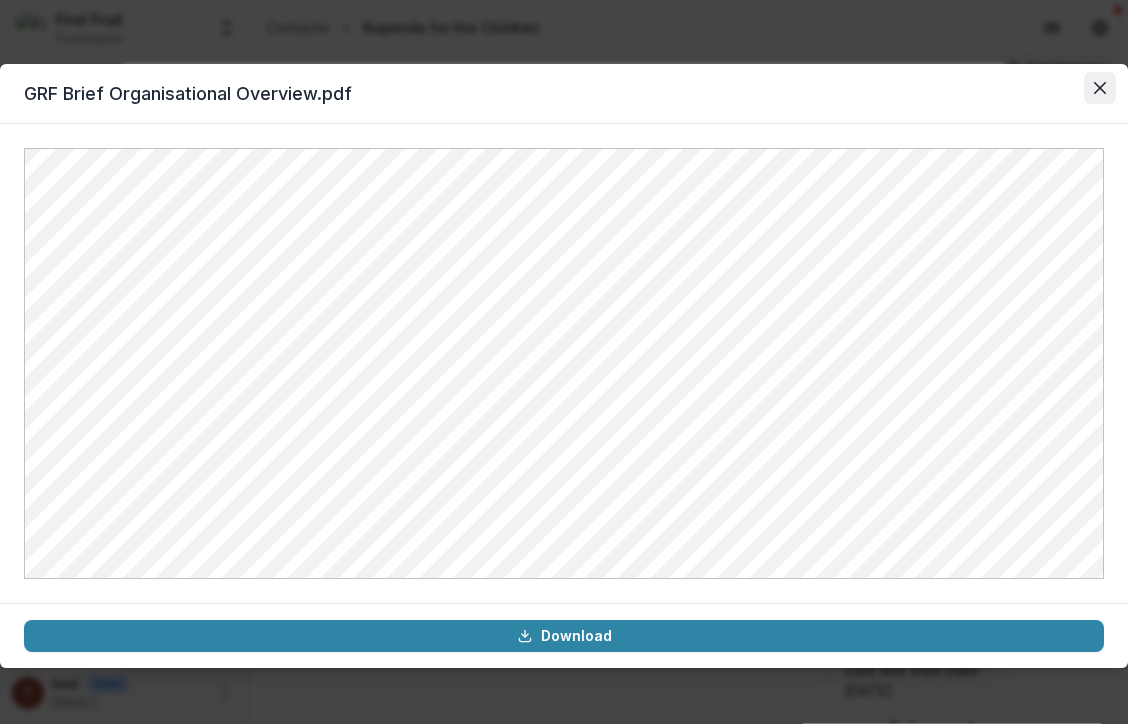 click 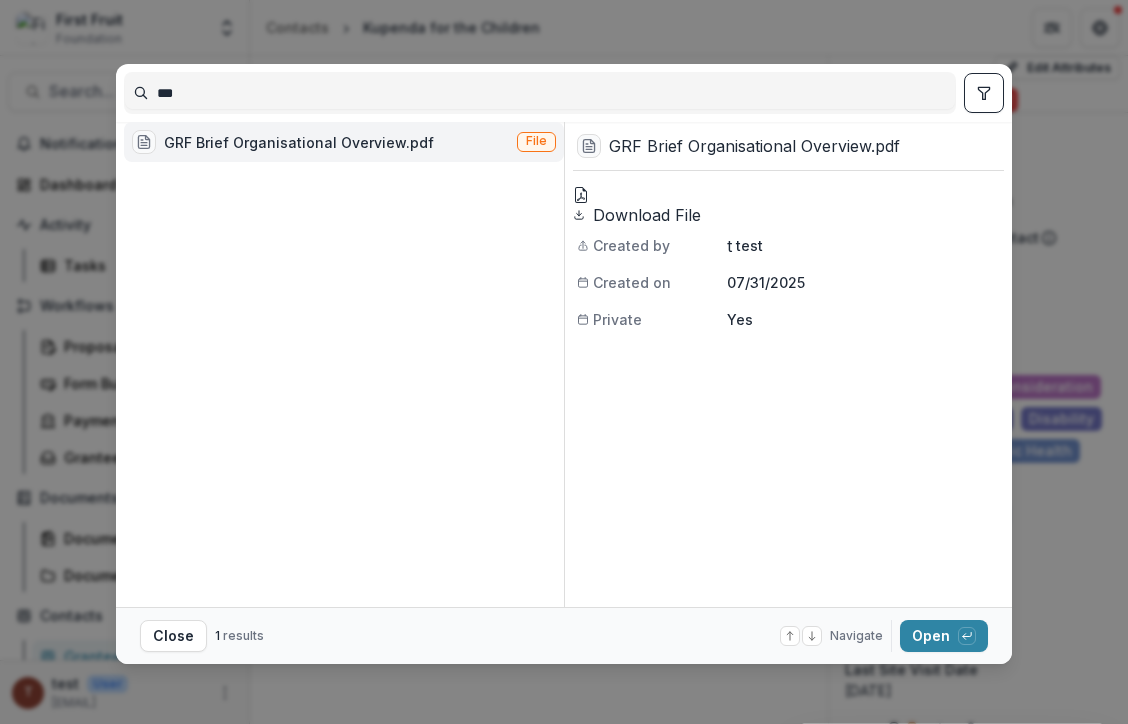 click on "*** GRF Brief Organisational Overview.pdf File GRF Brief Organisational Overview.pdf Download File Created by [PERSON] Created on [DATE] Private Yes Close [NUMBER]   results Navigate up and down with arrow keys Open with enter key" at bounding box center (564, 362) 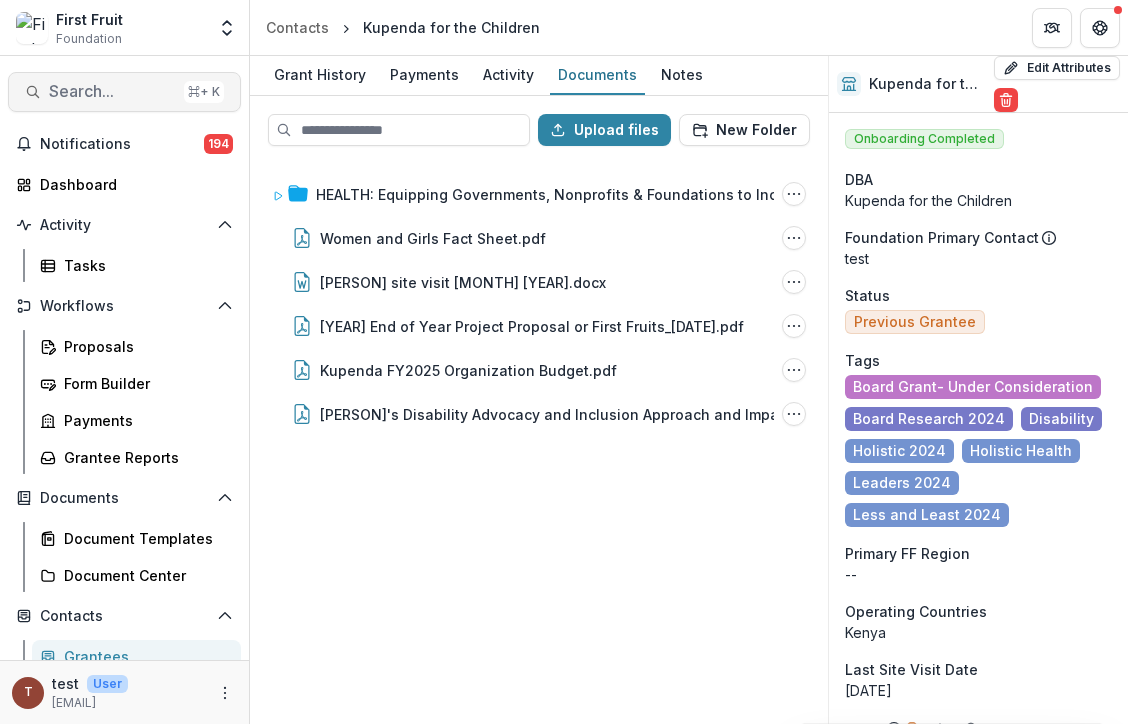 click on "Search..." at bounding box center (112, 91) 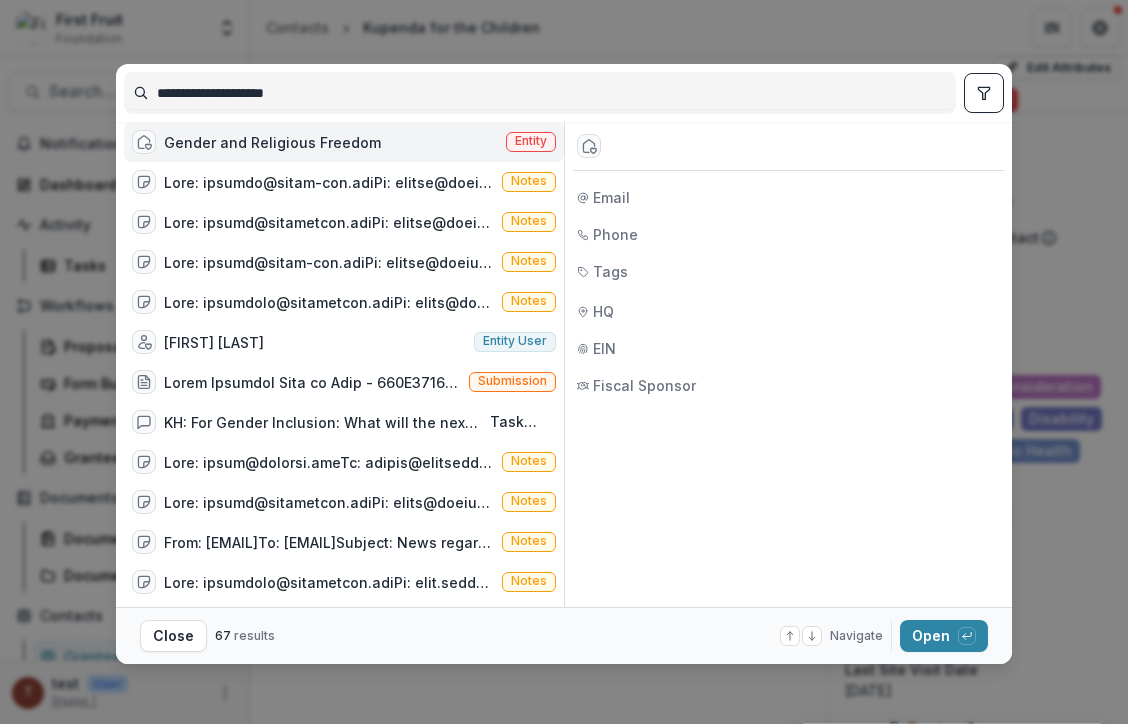 type on "**********" 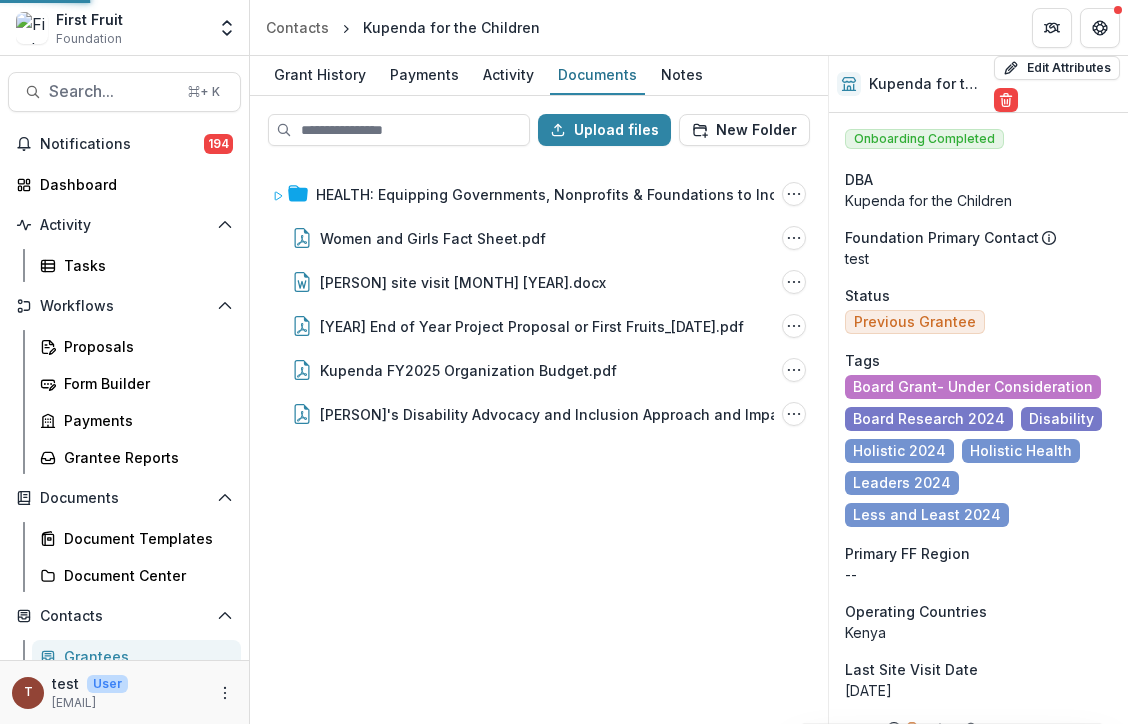 click on "Gender and Religious Freedom Entity Notes Notes Notes Notes [FIRST] [LAST] Entity user Submission KH: For Gender Inclusion:  What will the next steps be to reach the [NUMBER]% female representation? What have they seen in these female leaders as they've take on these roles? Would be fun to hear from them! As for the MHM training, Dave and I got to hear from the team in Cambodia how they've been working on this training. Really looking forward to hearing how it goes as they roll it out in the field. For Leadership Development: Was a goal to pull from multiple country offices as well? Why Ethiopia and Uganda? Also, since MAOL is so expensive, would there be a secondary option besides the servant leadership training (not necessarily DAI) that could be helpful and more cost effective? Task comment Notes Notes Notes Notes Notes Notes Notes Notes Notes Notes Notes Notes Notes Notes Notes Notes Notes Notes Submission Submission" at bounding box center [346, 364] 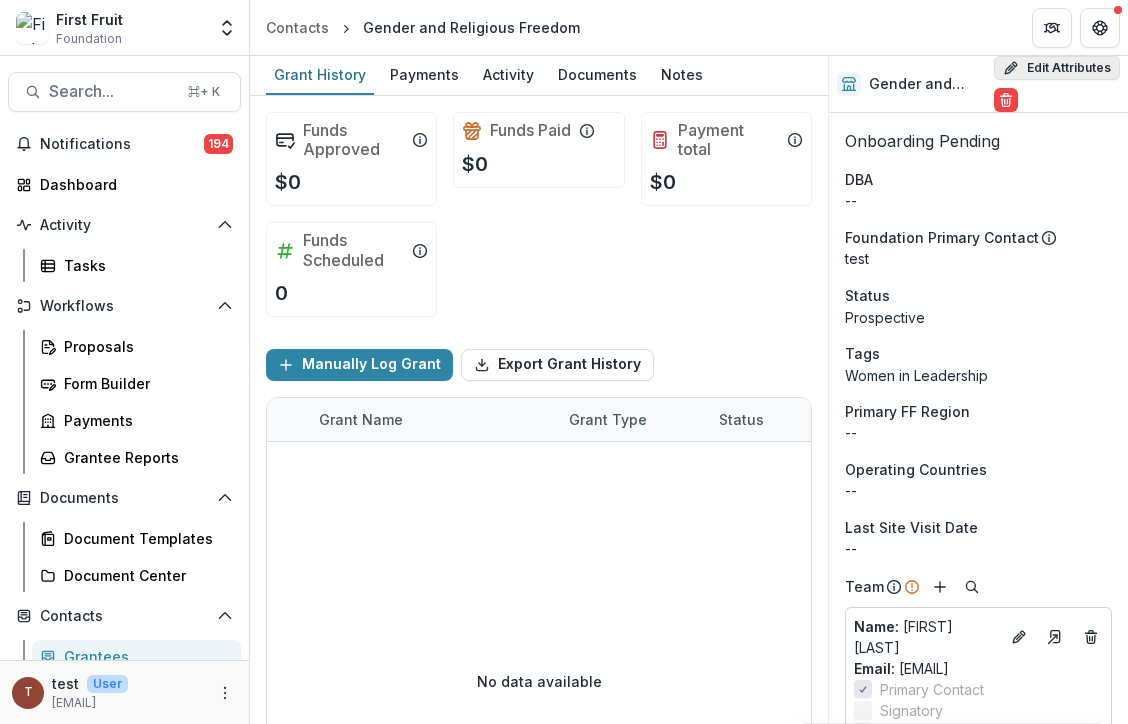 click 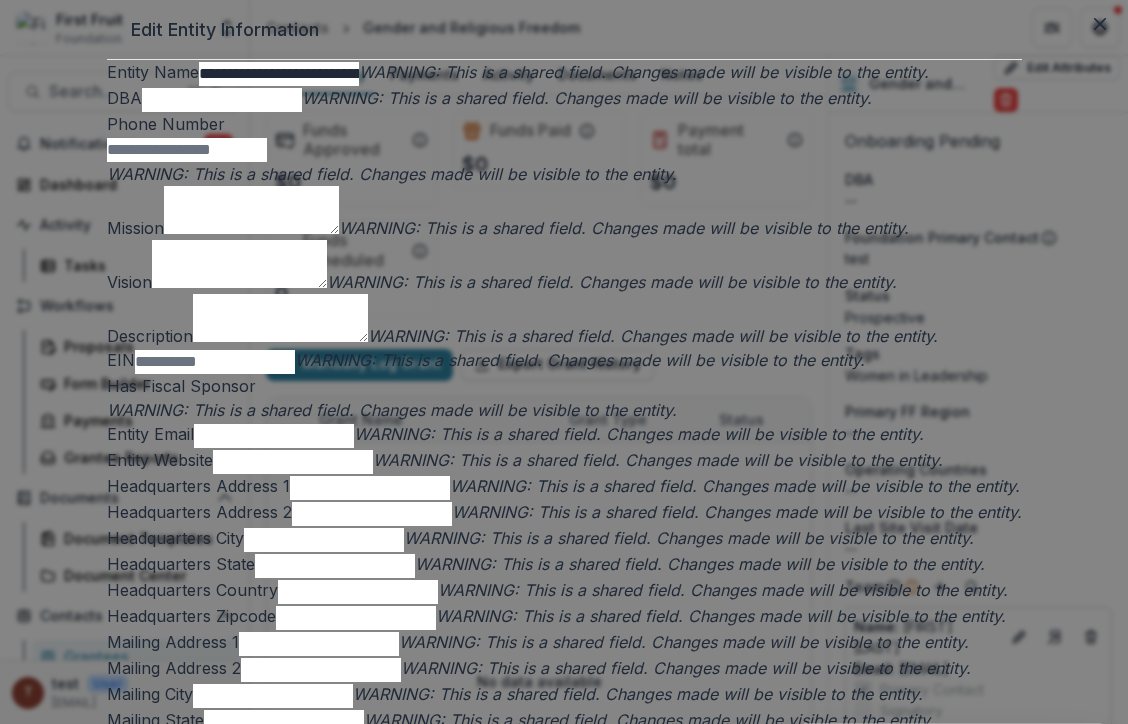 scroll, scrollTop: 1087, scrollLeft: 0, axis: vertical 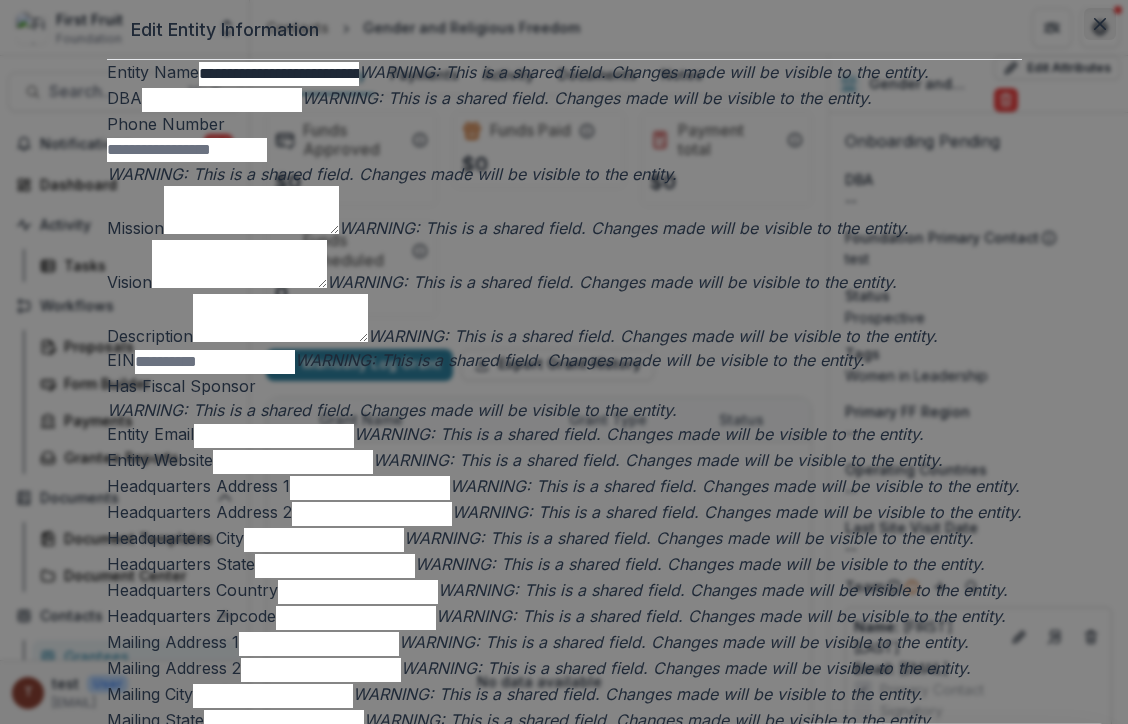 click 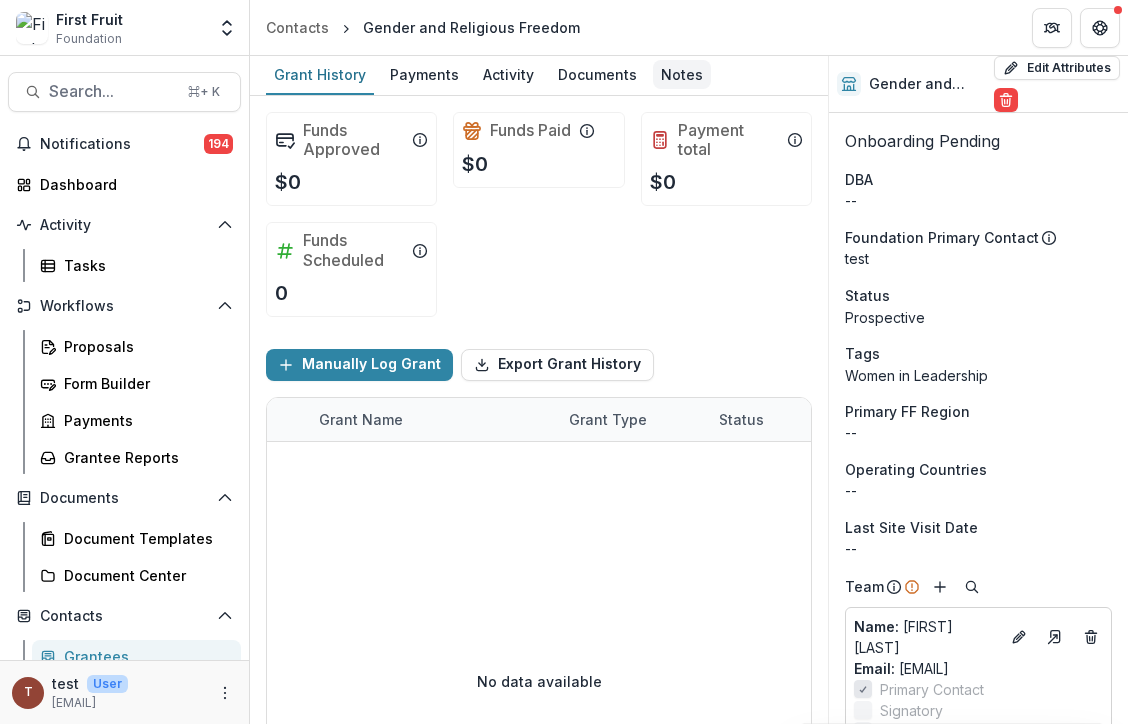 click on "Notes" at bounding box center (682, 74) 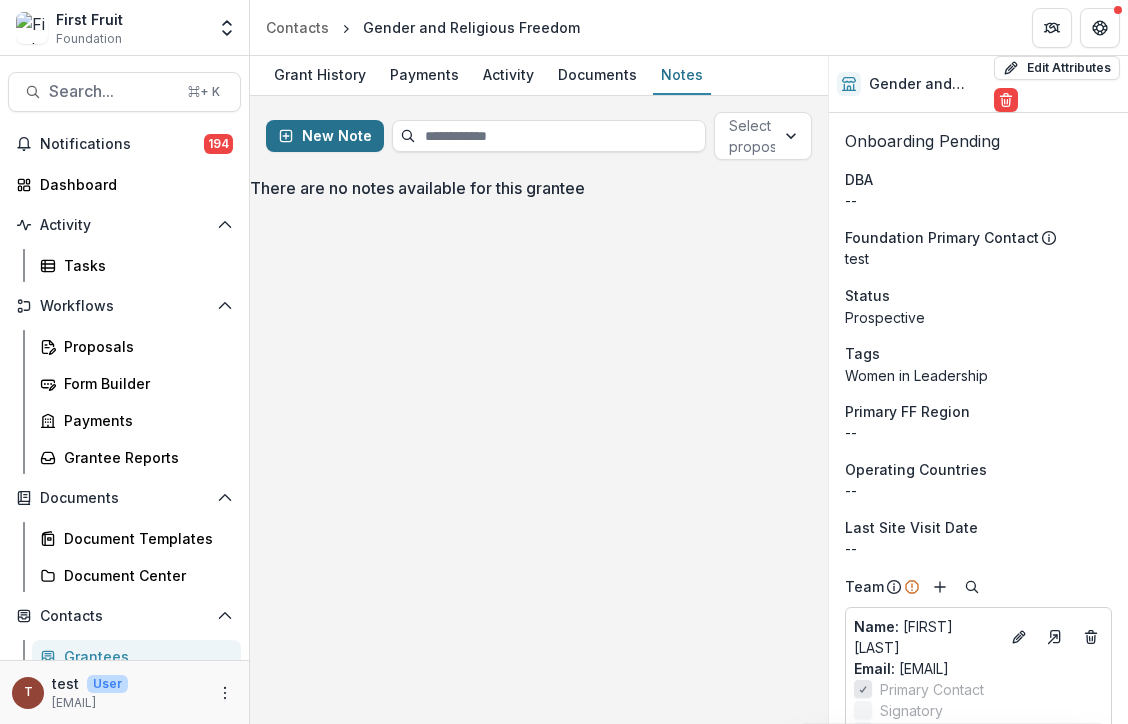 click on "New Note" at bounding box center [325, 136] 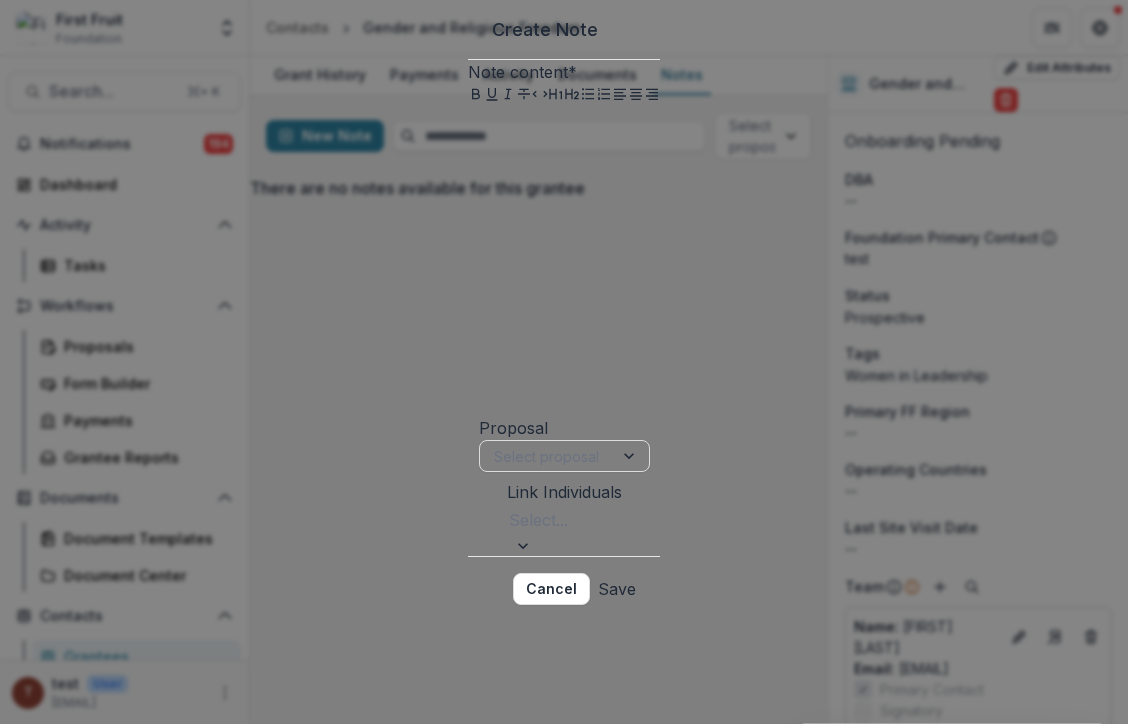 click at bounding box center [564, 258] 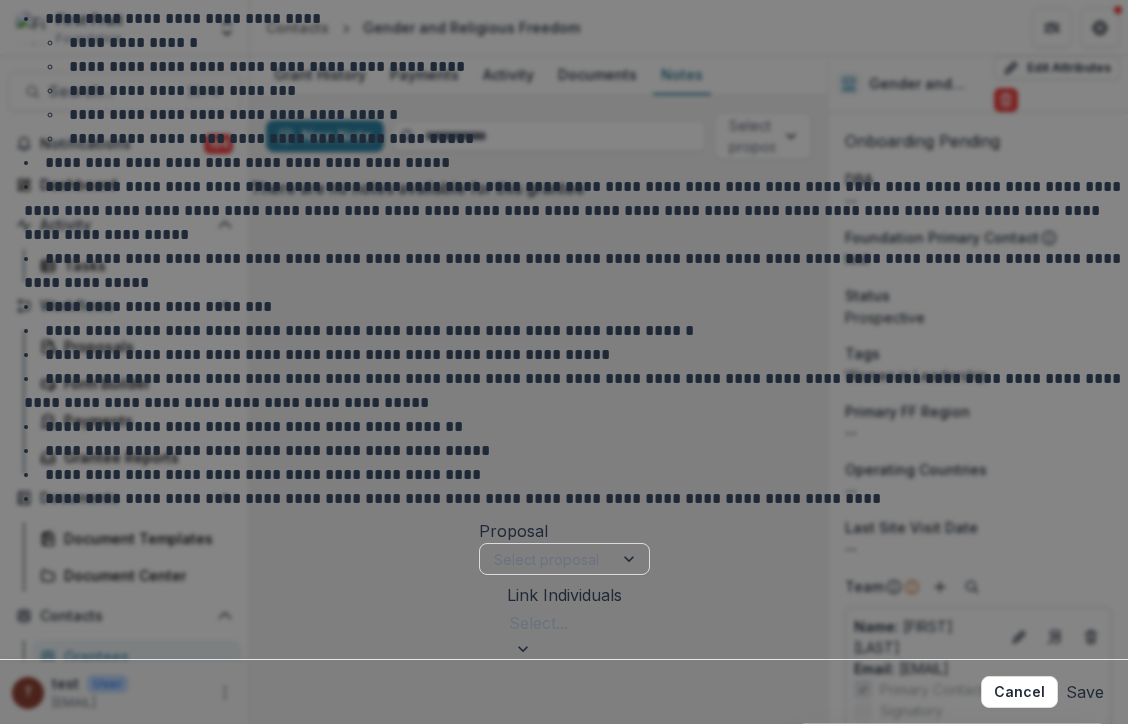 scroll, scrollTop: 830, scrollLeft: 0, axis: vertical 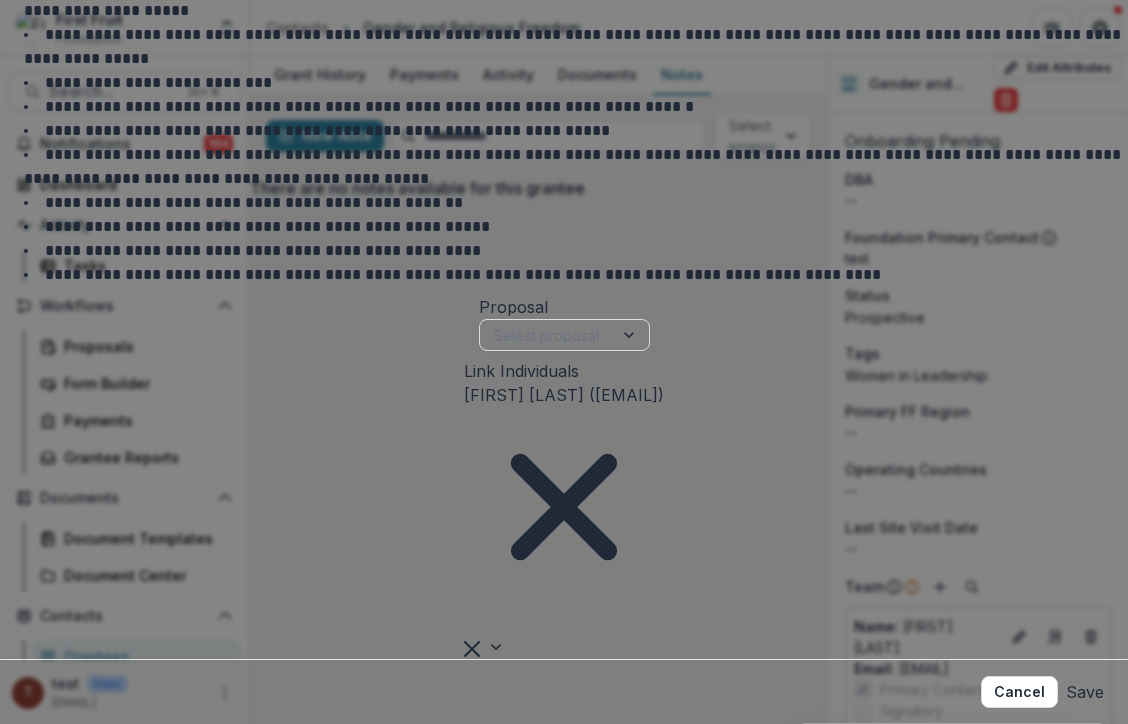 click on "**********" at bounding box center [576, 275] 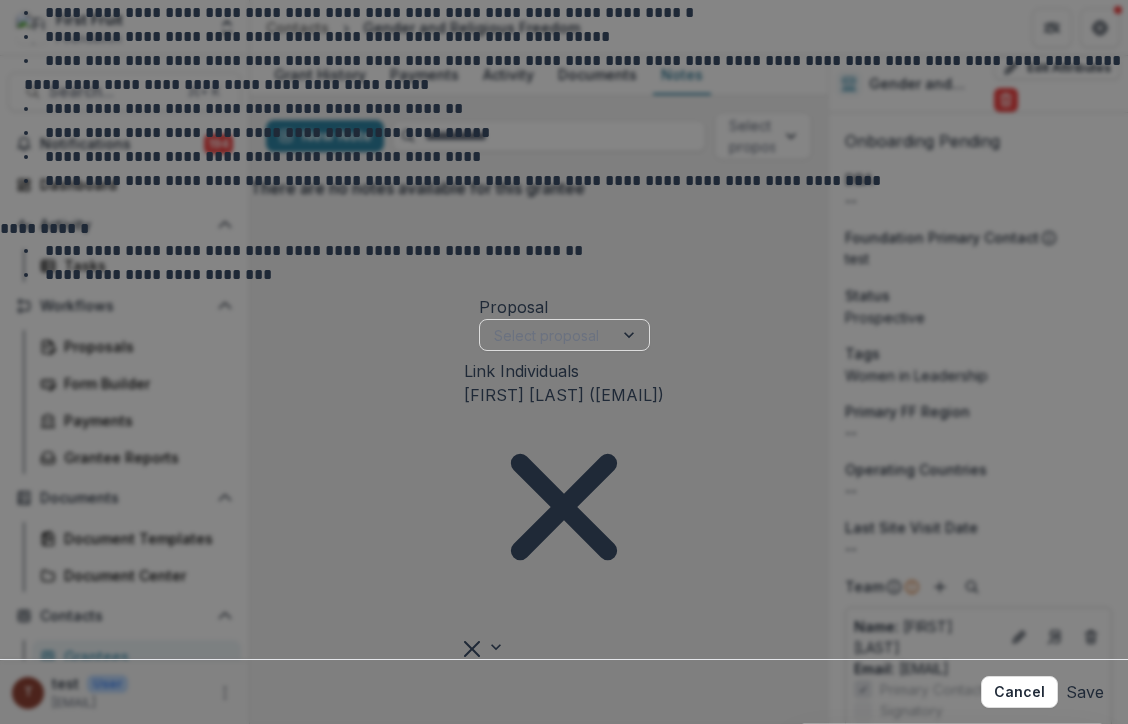 scroll, scrollTop: 915, scrollLeft: 0, axis: vertical 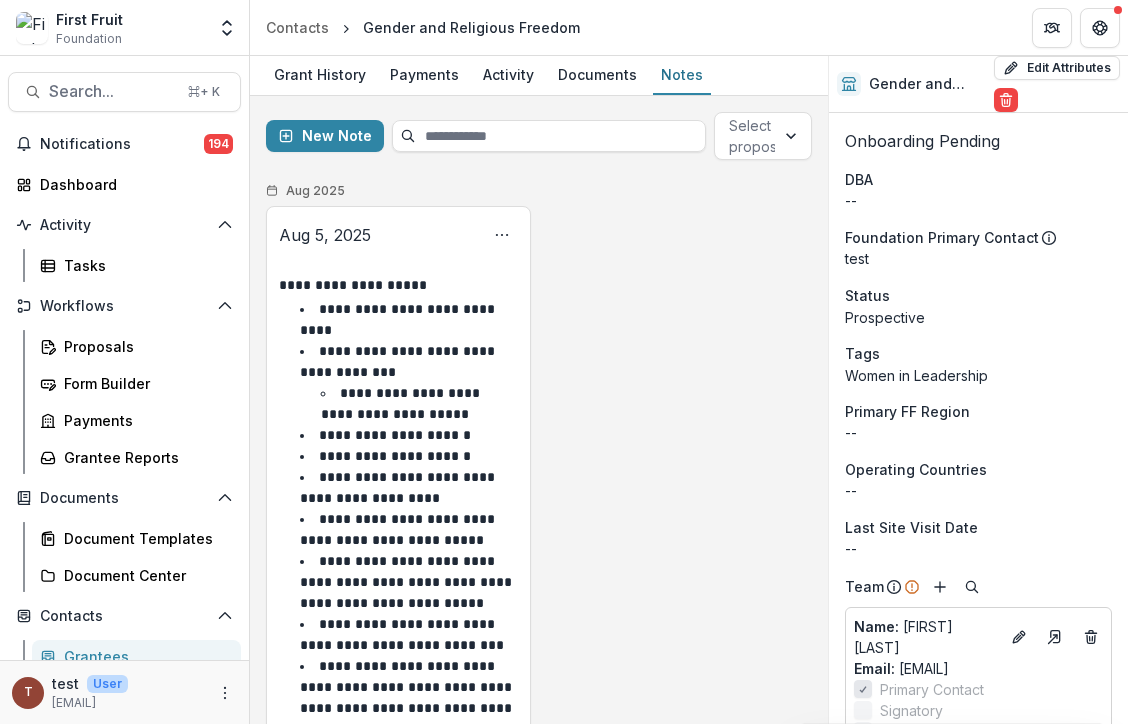 click on "**********" at bounding box center (409, 320) 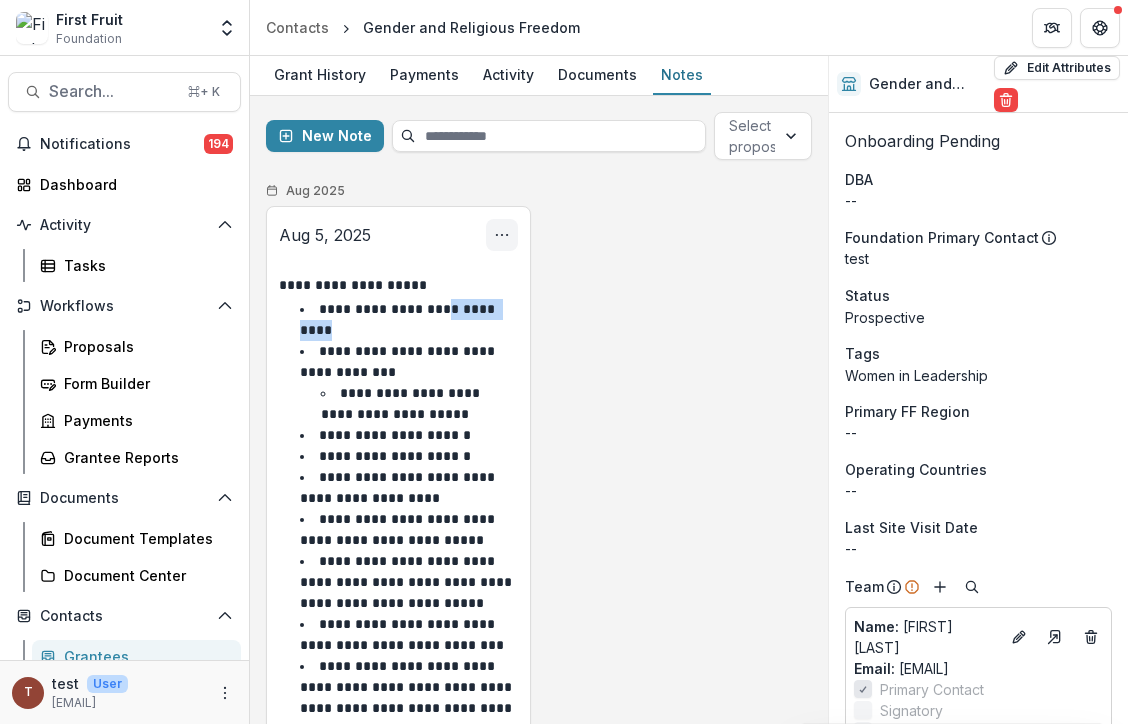 click at bounding box center [502, 235] 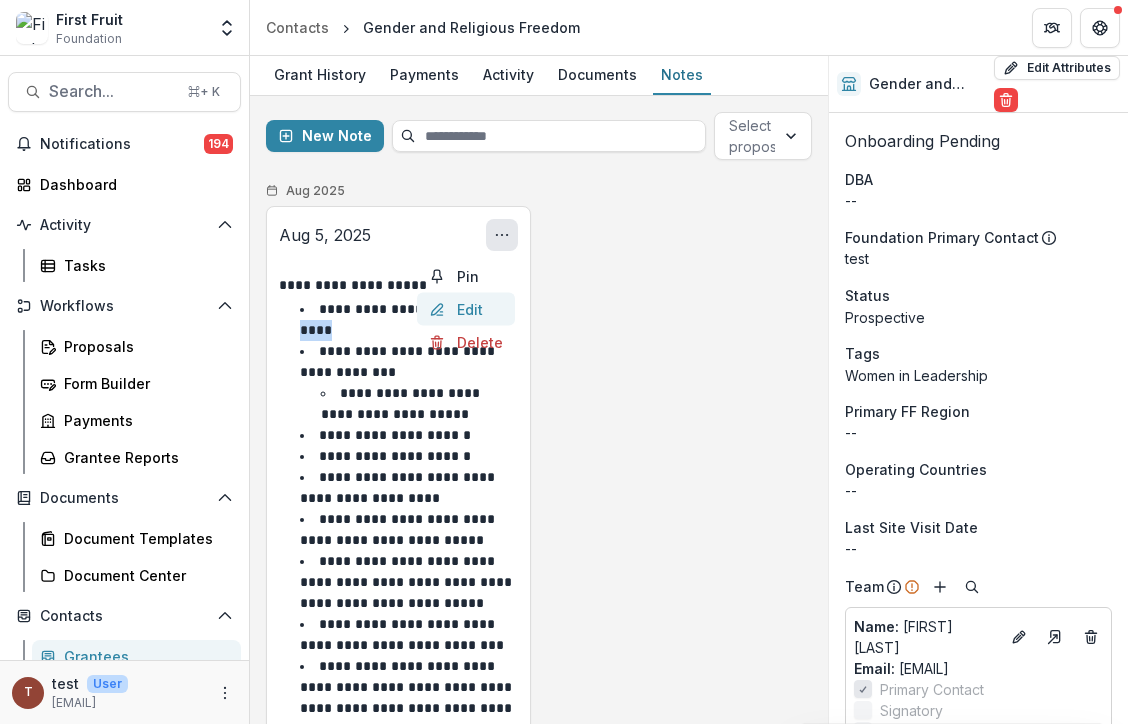 click on "Edit" at bounding box center [466, 309] 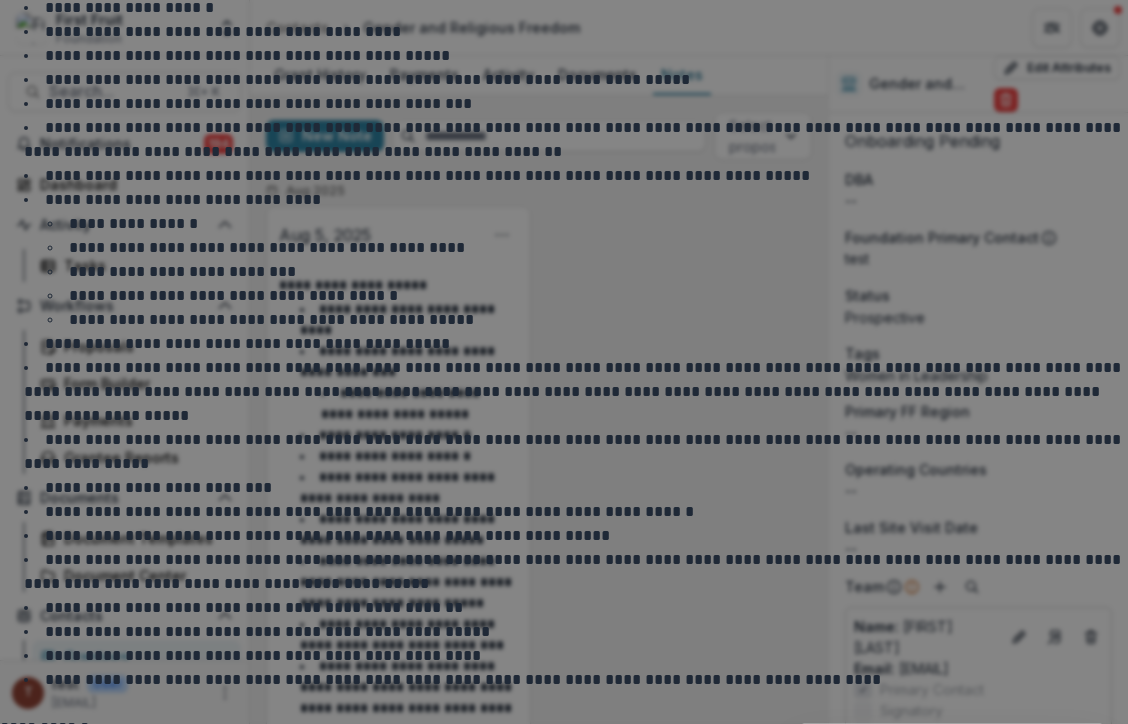 click on "**********" at bounding box center (564, 332) 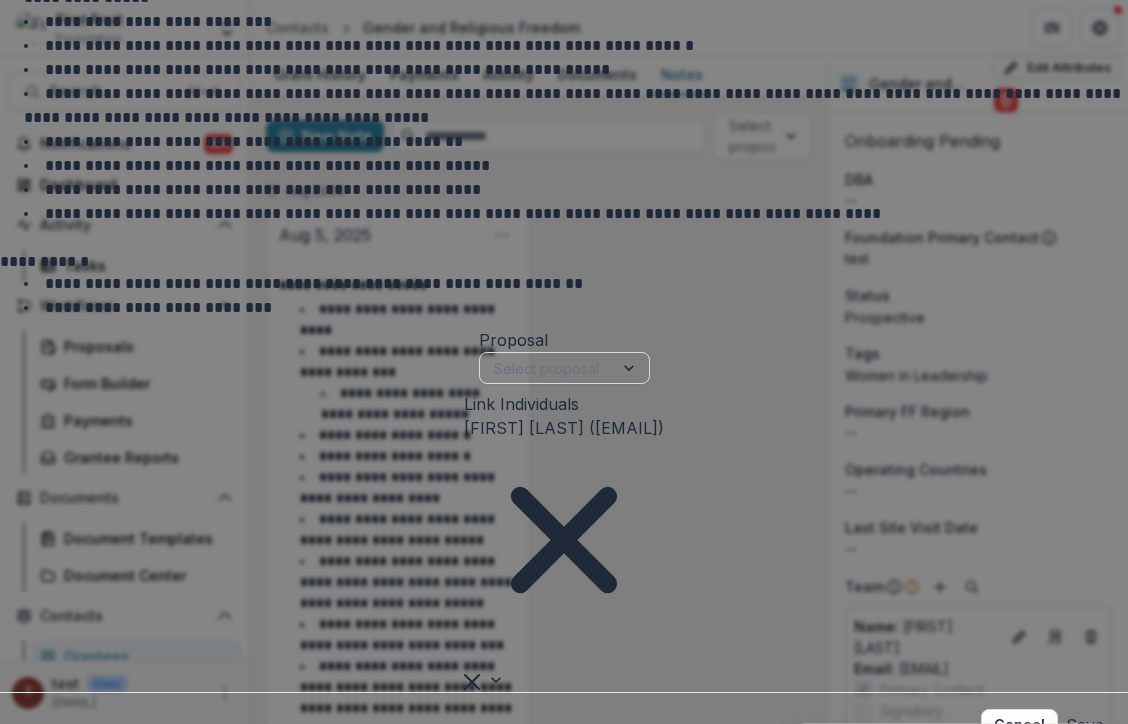 scroll, scrollTop: 728, scrollLeft: 0, axis: vertical 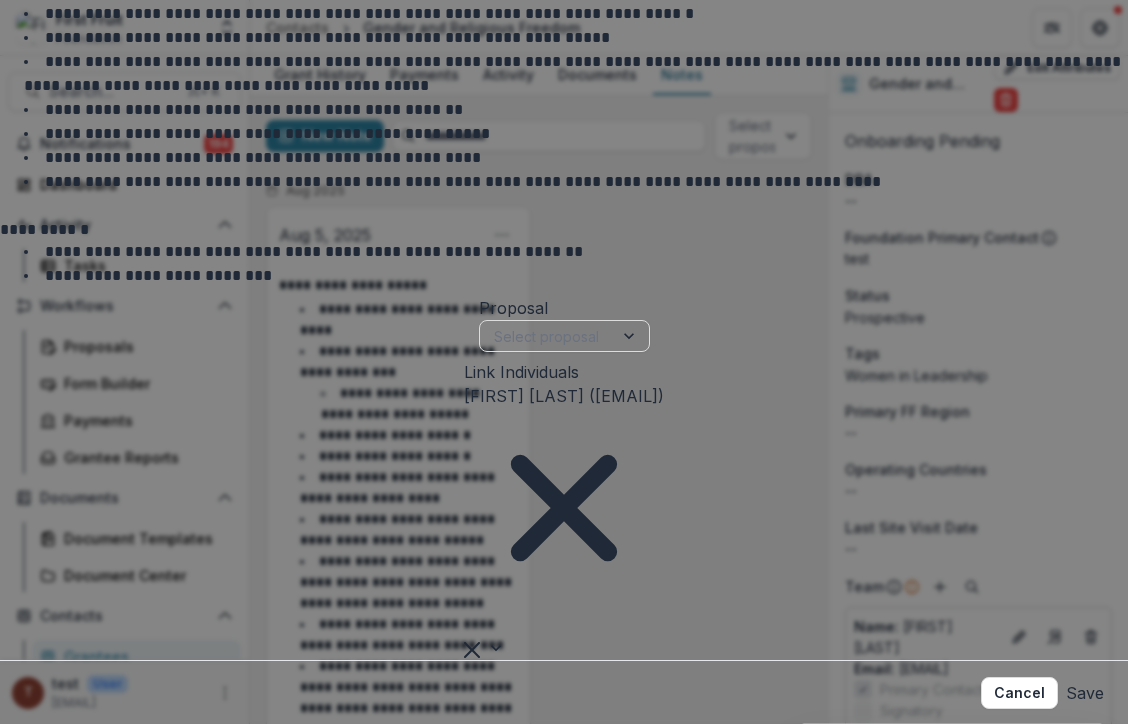 click on "**********" at bounding box center [576, 276] 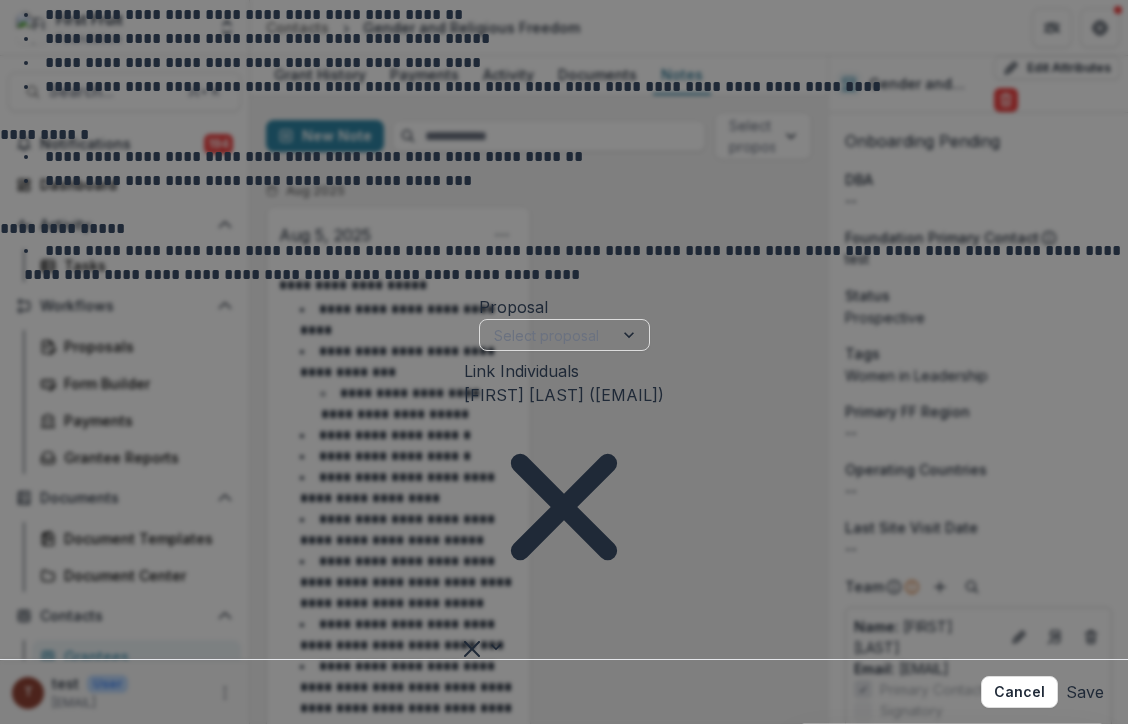 scroll, scrollTop: 1094, scrollLeft: 0, axis: vertical 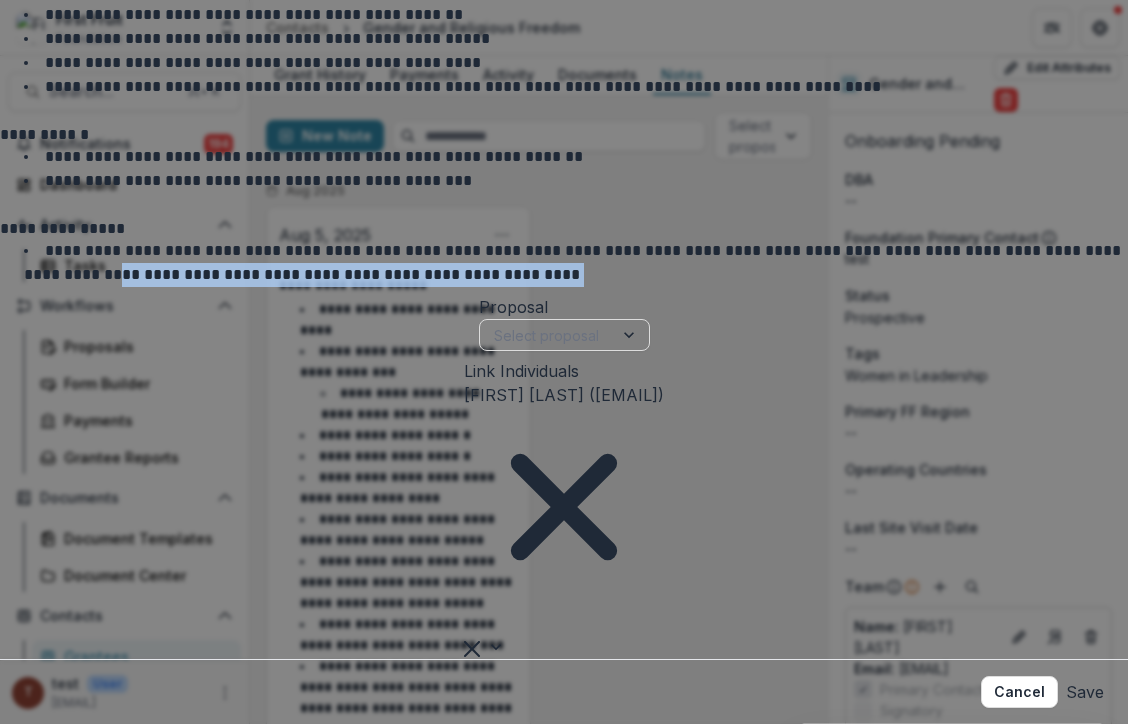 drag, startPoint x: 492, startPoint y: 377, endPoint x: 463, endPoint y: 356, distance: 35.805027 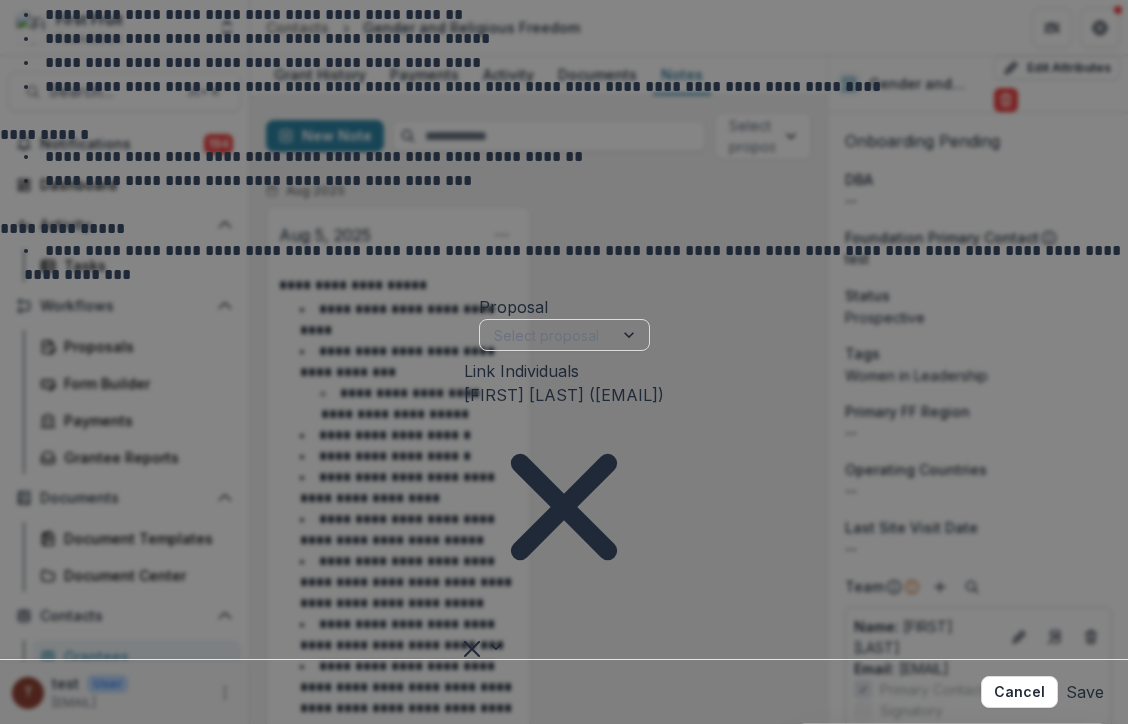 scroll, scrollTop: 1072, scrollLeft: 0, axis: vertical 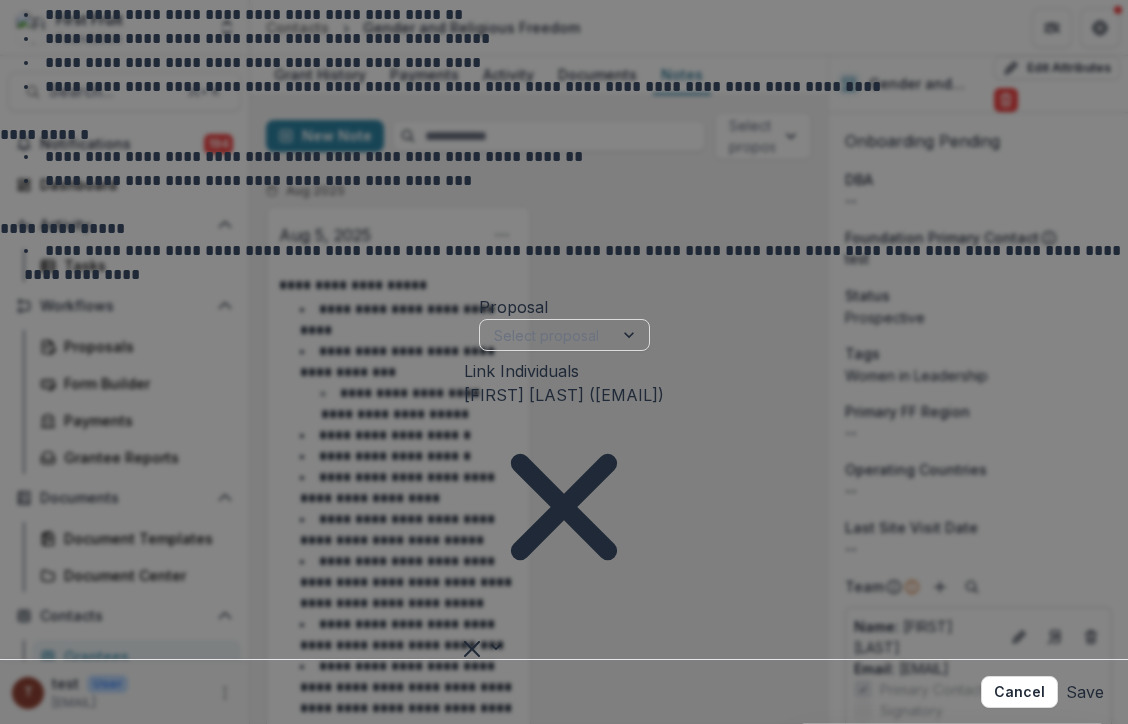 click on "Save" at bounding box center [1085, 692] 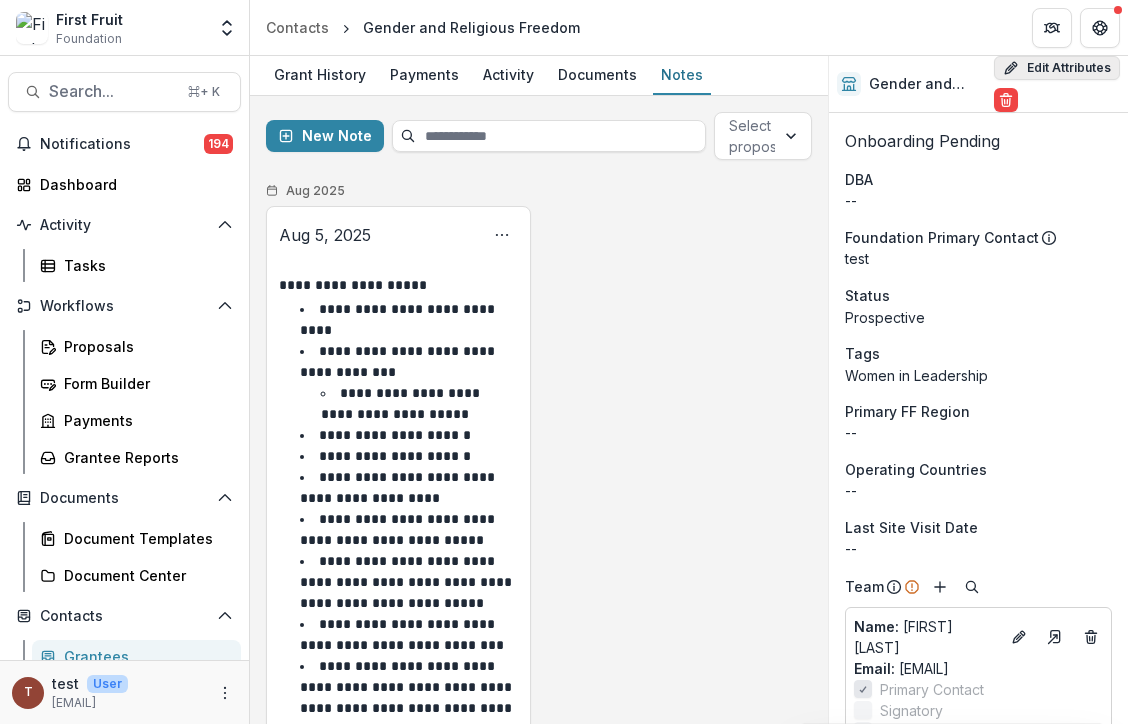 click on "Edit Attributes" at bounding box center (1057, 68) 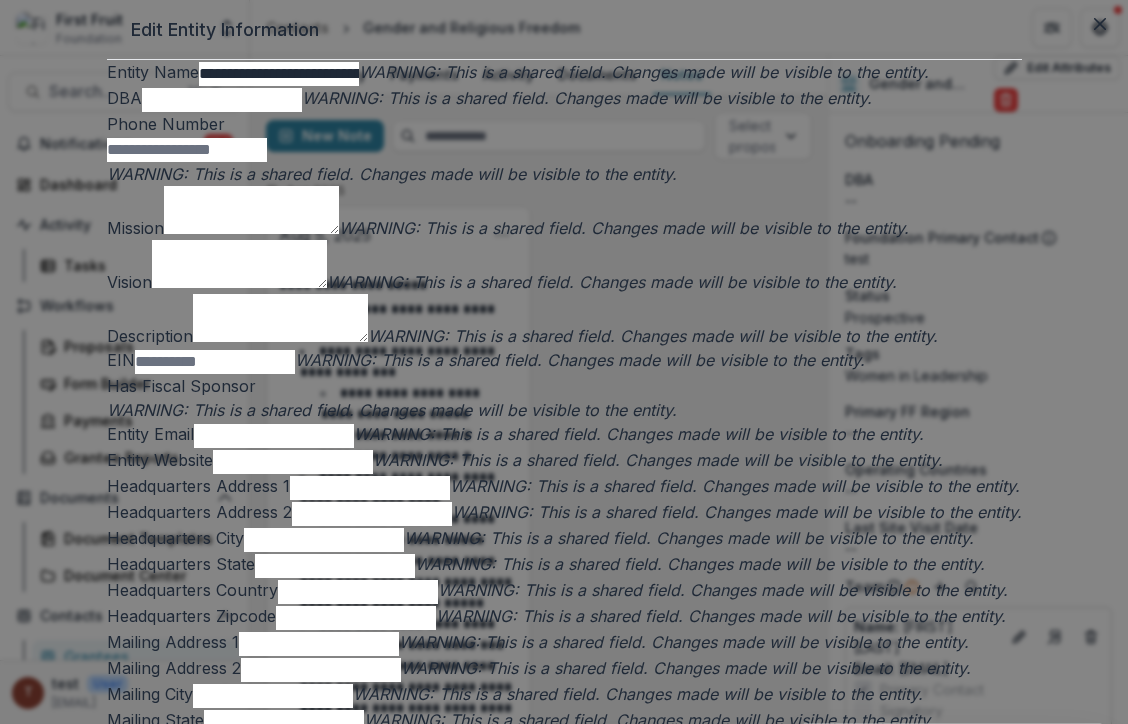 scroll, scrollTop: 3289, scrollLeft: 0, axis: vertical 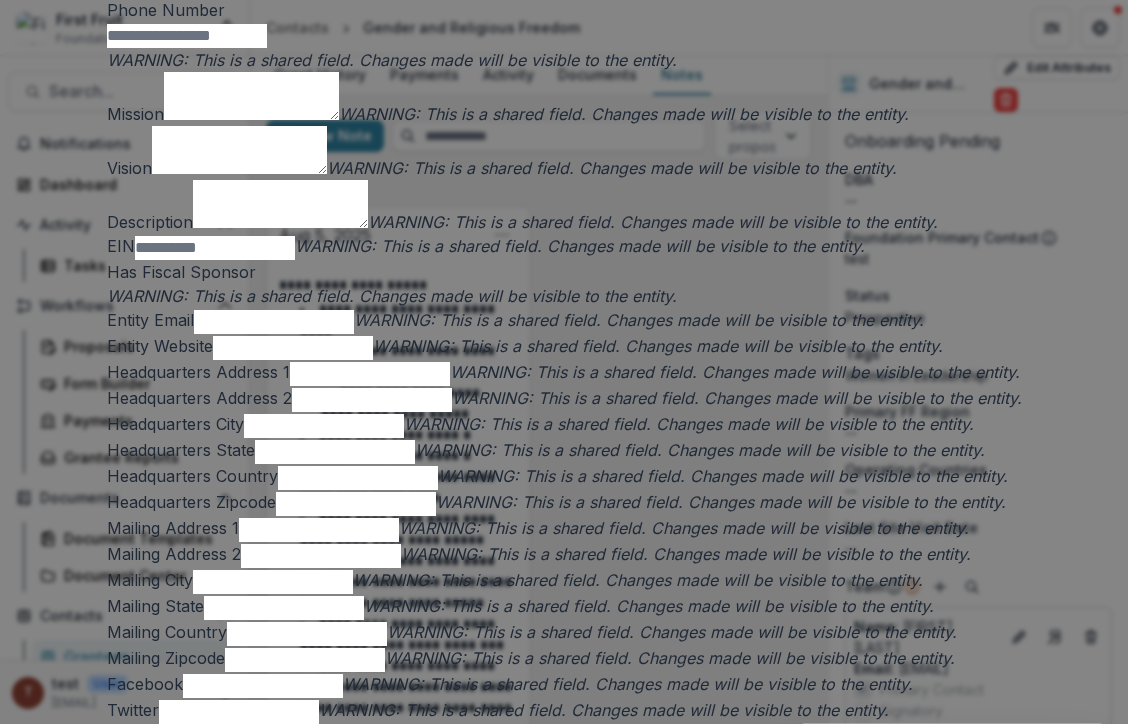 click on "Update Information" at bounding box center (917, 2019) 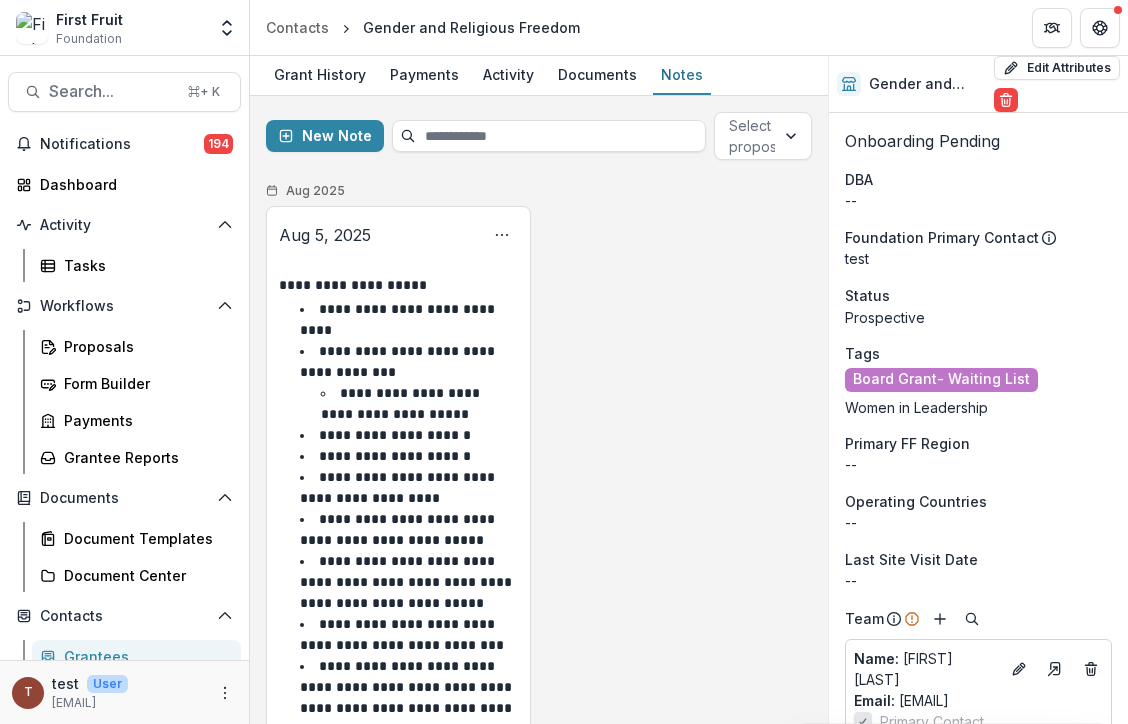 click on "Search... ⌘  + K Notifications [NUMBER] Dashboard Activity Tasks Workflows Proposals Form Builder Payments Grantee Reports Documents Document Templates Document Center Contacts Grantees Communications Data & Reporting Dashboard Data Report [PERSON] [EMAIL]" at bounding box center [125, 390] 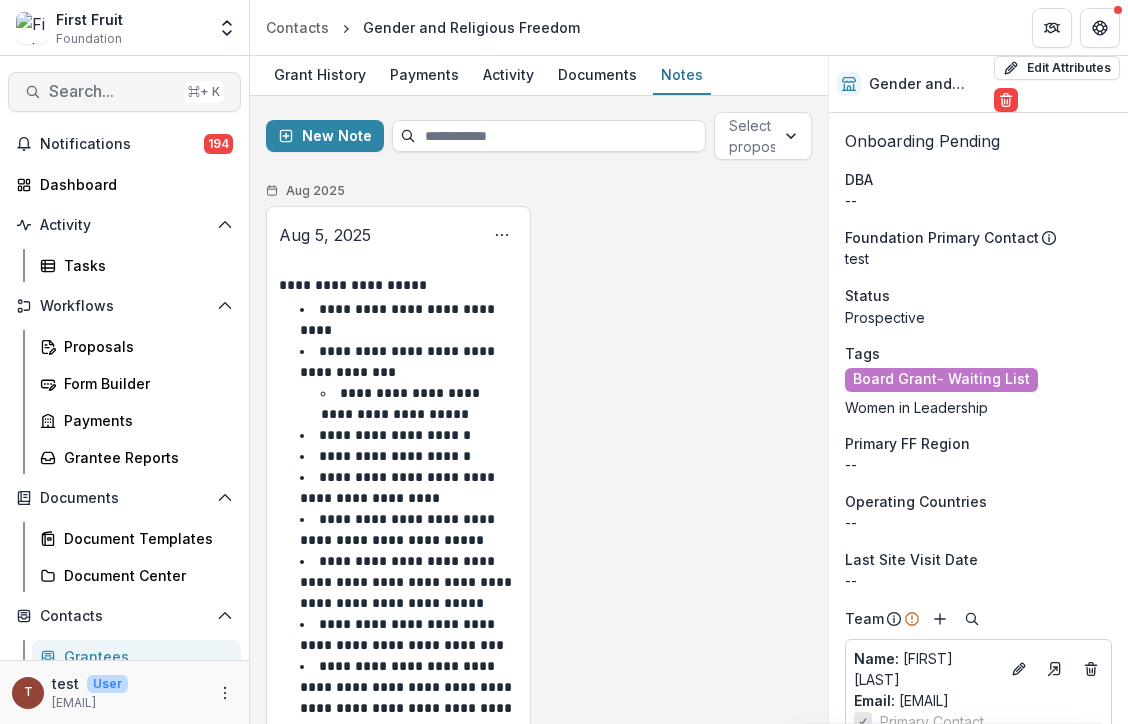 click on "Search..." at bounding box center [112, 91] 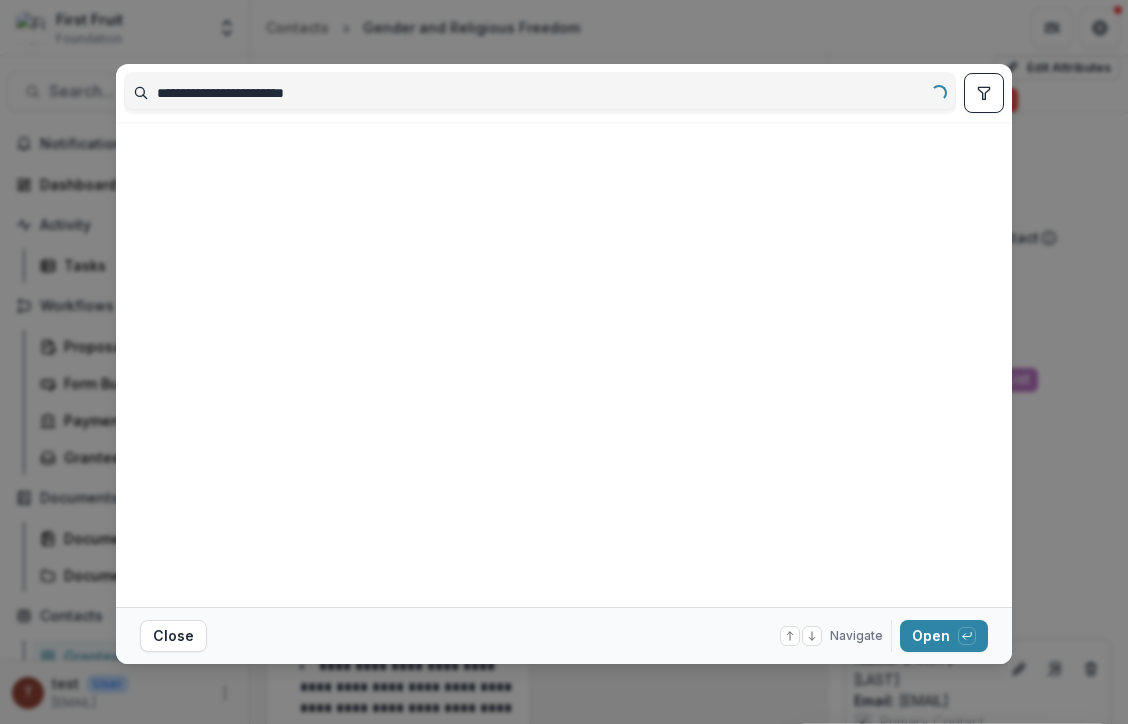 click on "**********" at bounding box center (540, 93) 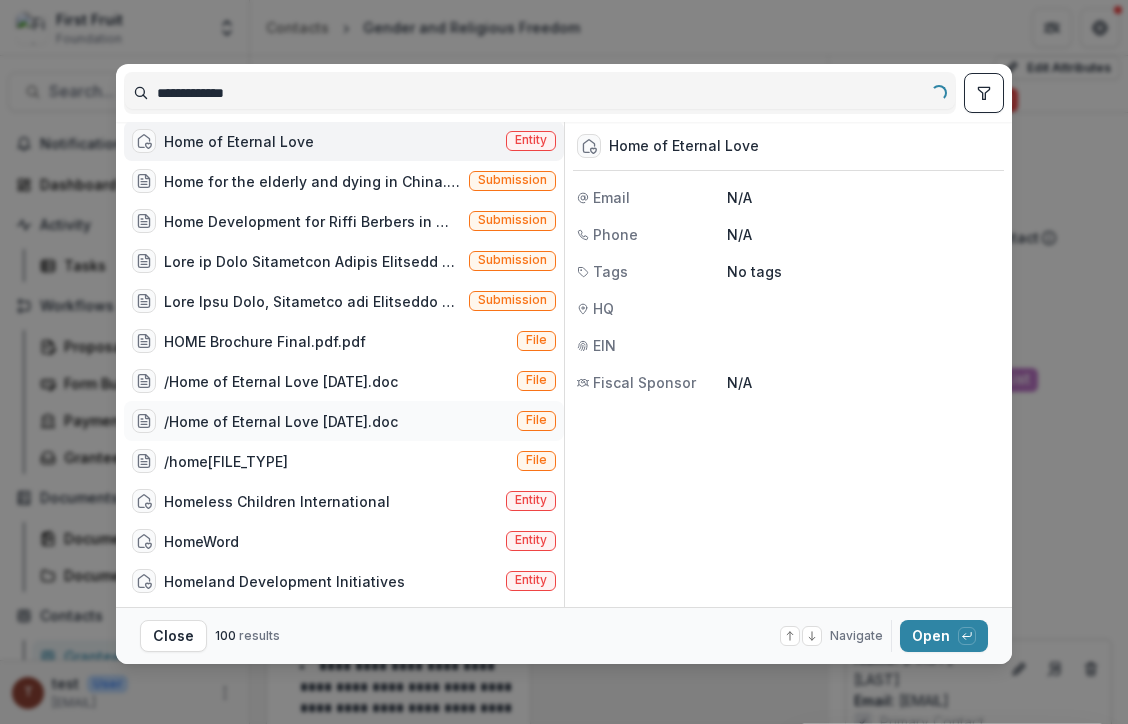 scroll, scrollTop: 0, scrollLeft: 0, axis: both 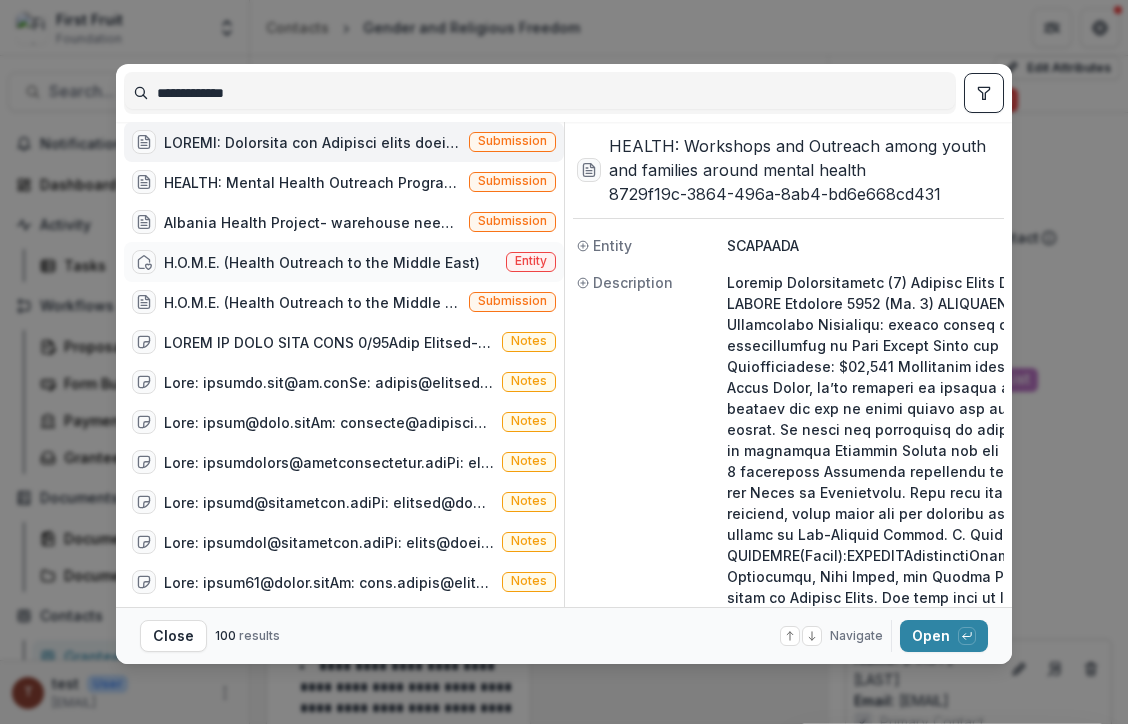 type on "**********" 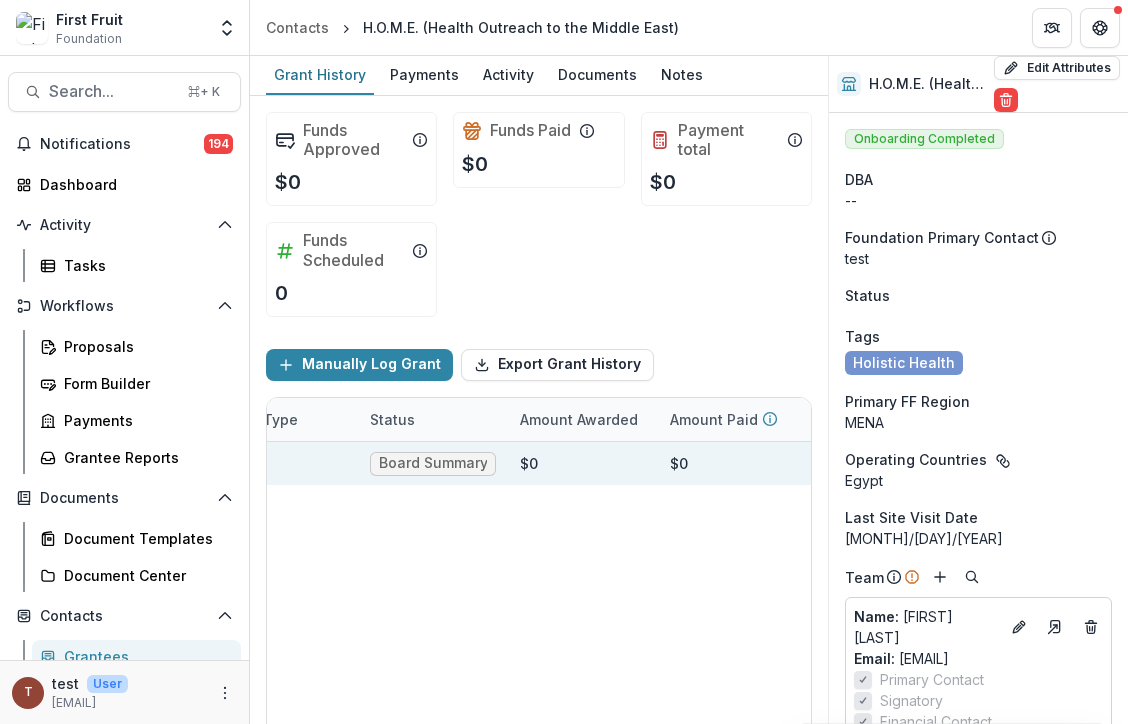 scroll, scrollTop: 0, scrollLeft: 608, axis: horizontal 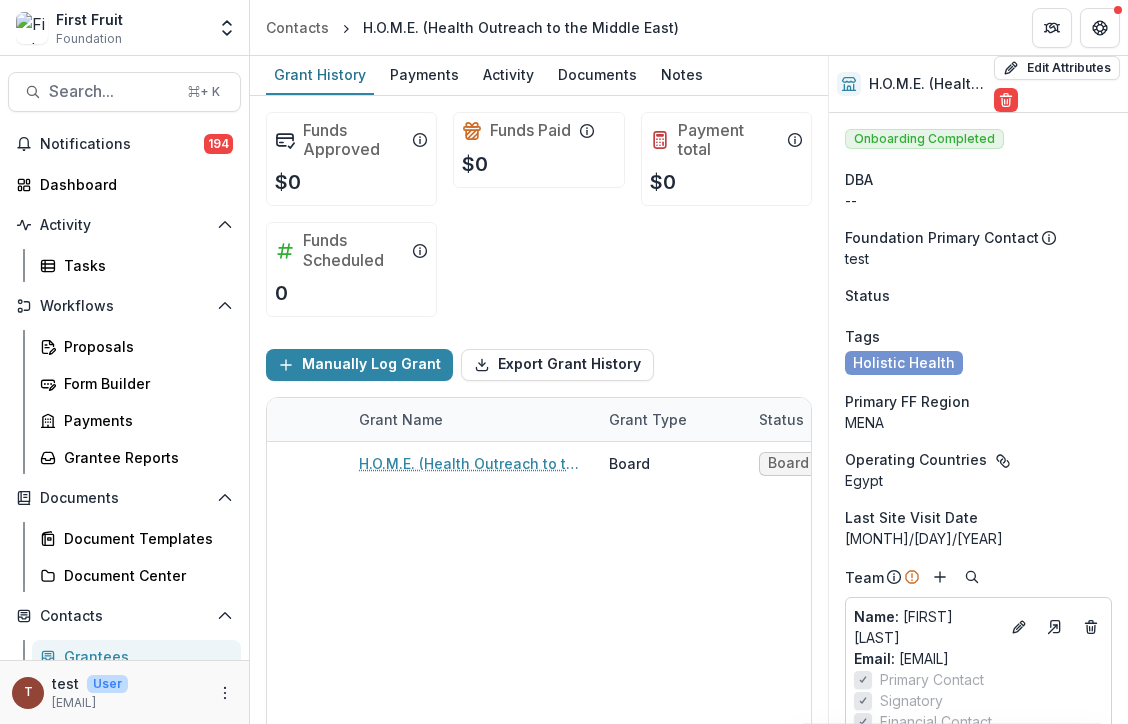 click on "H.O.M.E. (Health Outreach to the Middle East) - 2025 - First Fruit Board Grant Application Form" at bounding box center [472, 463] 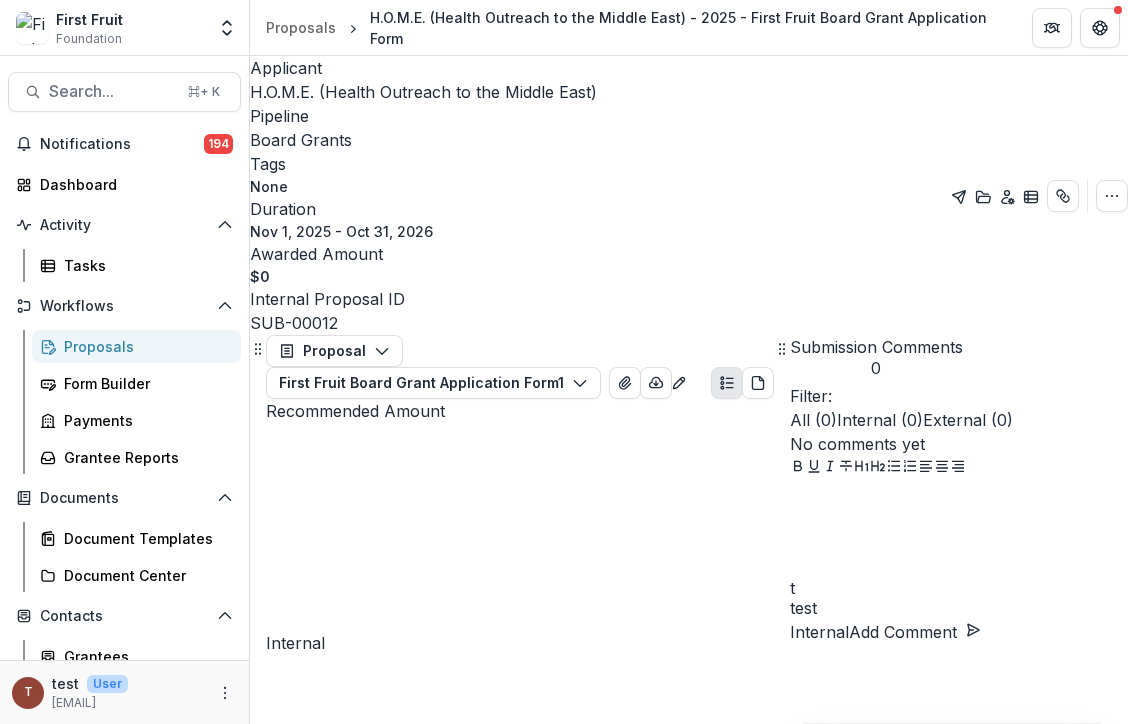 scroll, scrollTop: 9243, scrollLeft: 0, axis: vertical 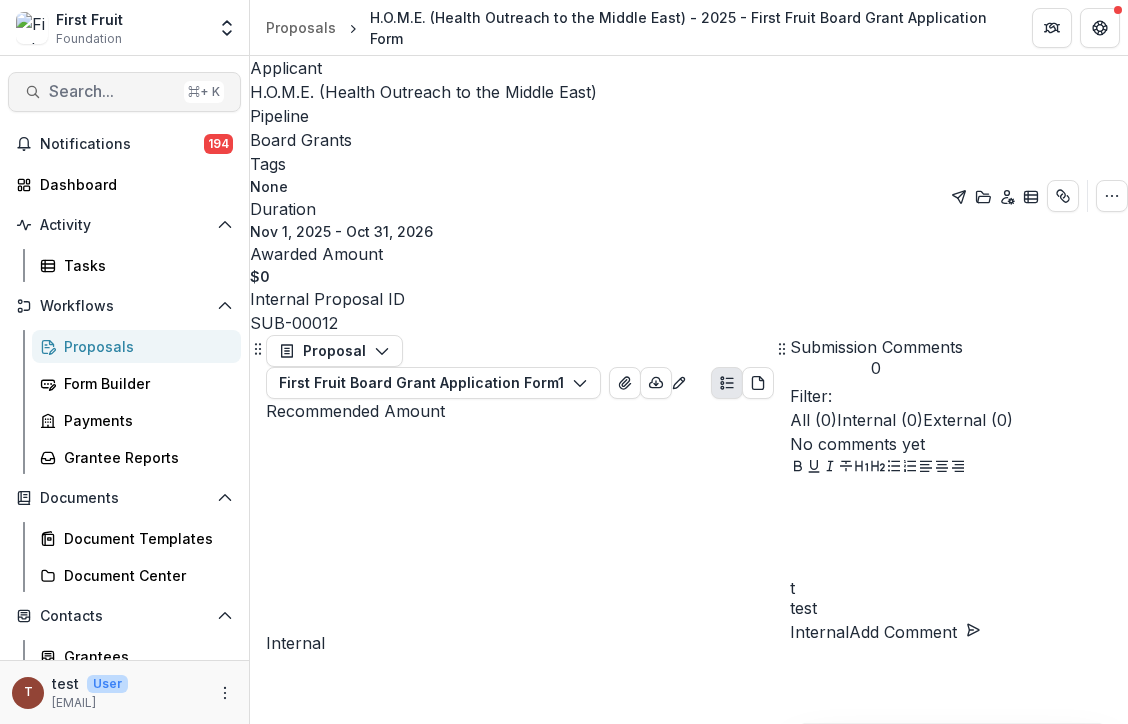 click on "Search..." at bounding box center (112, 91) 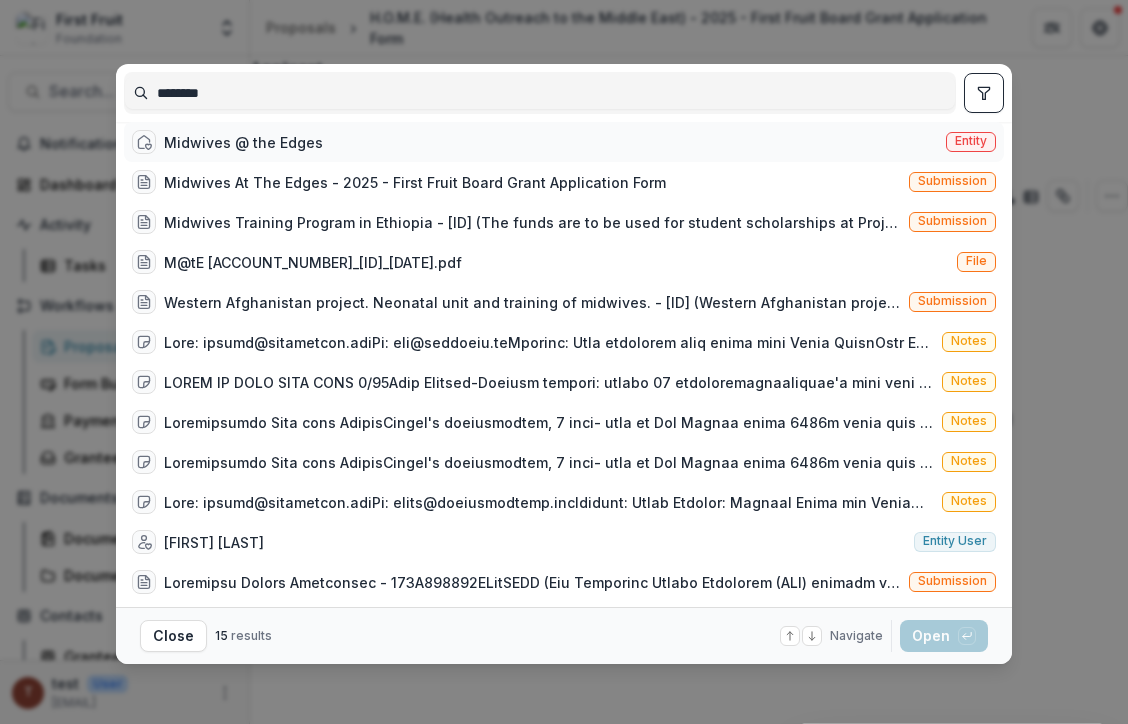 type on "********" 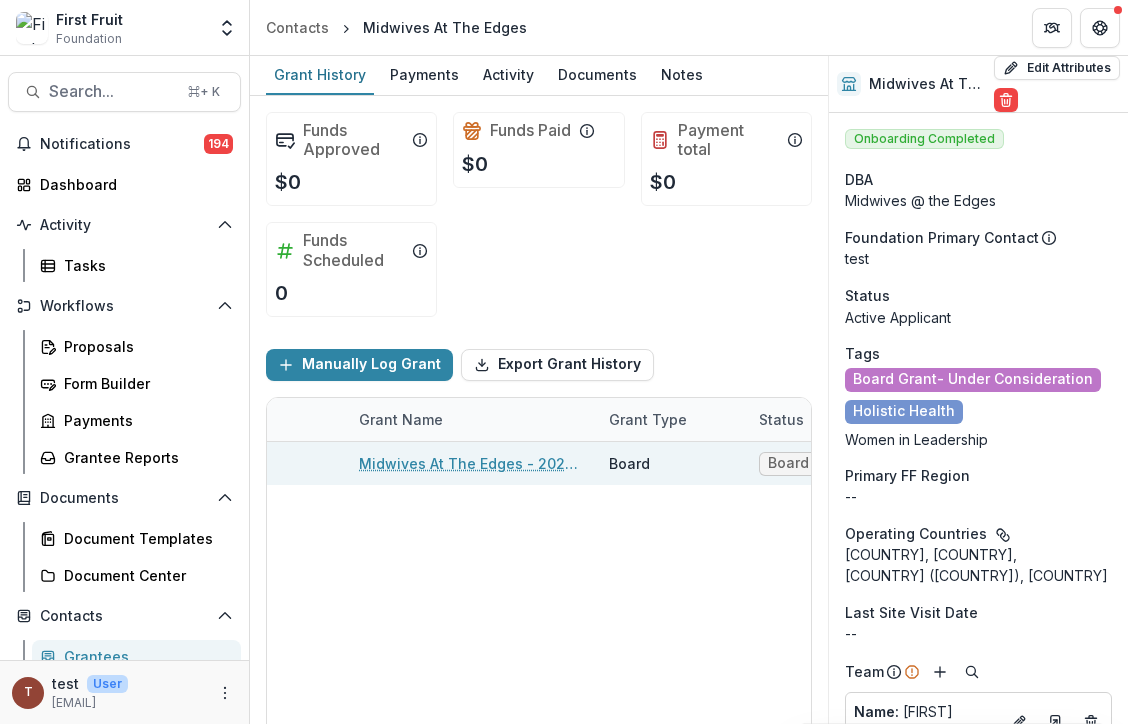 click on "Midwives At The Edges - 2025 - First Fruit Board Grant Application Form" at bounding box center [472, 463] 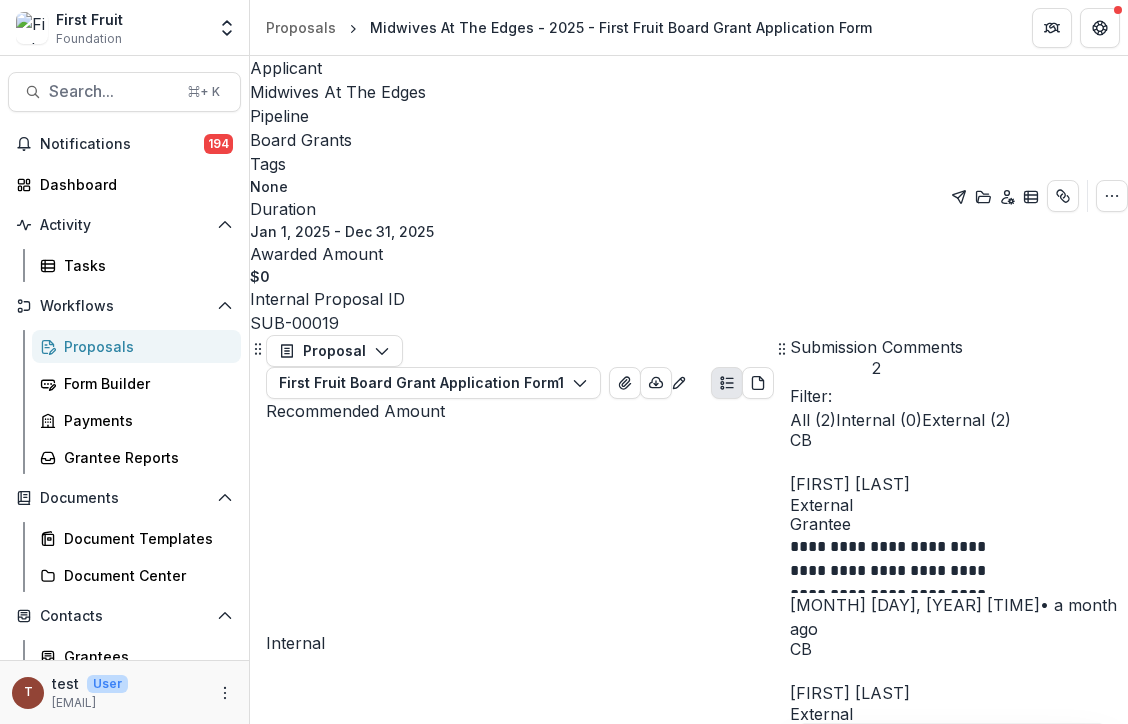 scroll, scrollTop: 11422, scrollLeft: 0, axis: vertical 